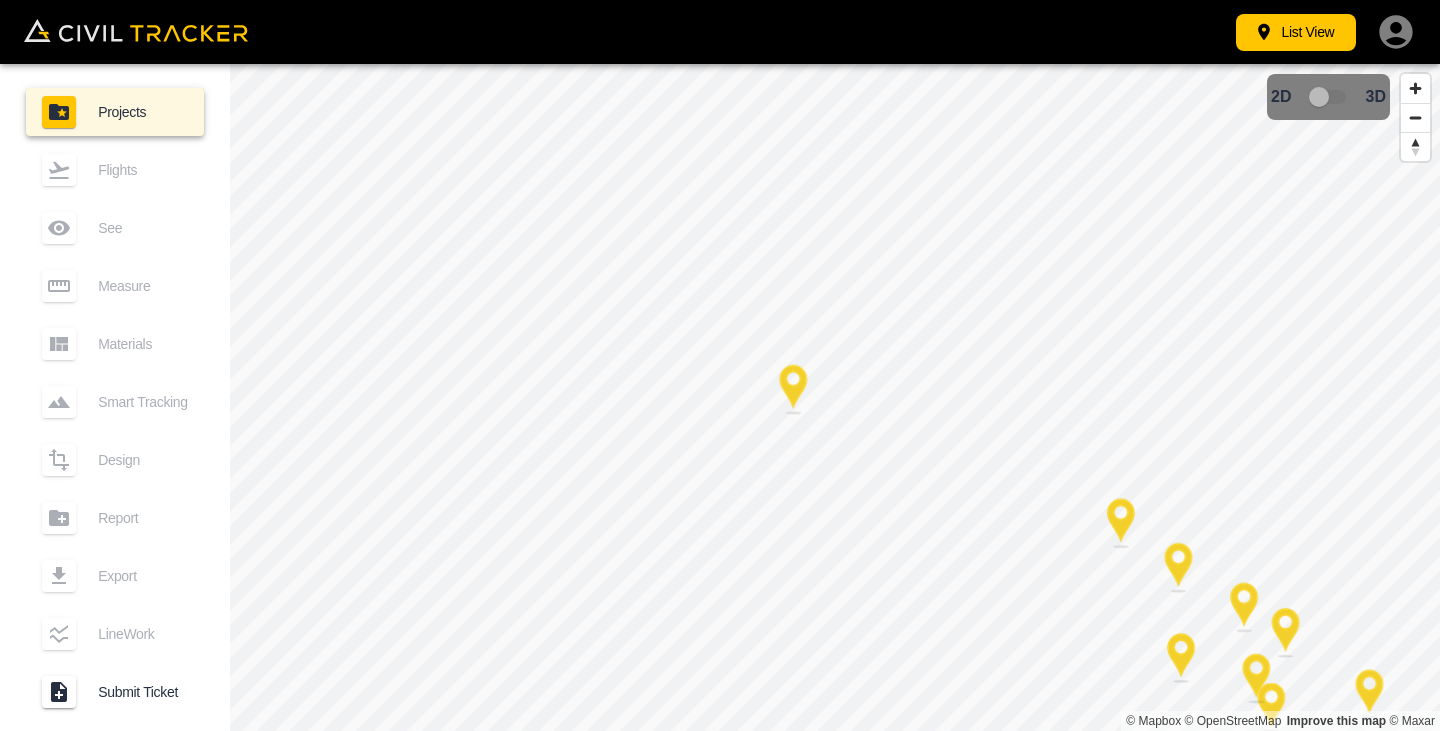 scroll, scrollTop: 0, scrollLeft: 0, axis: both 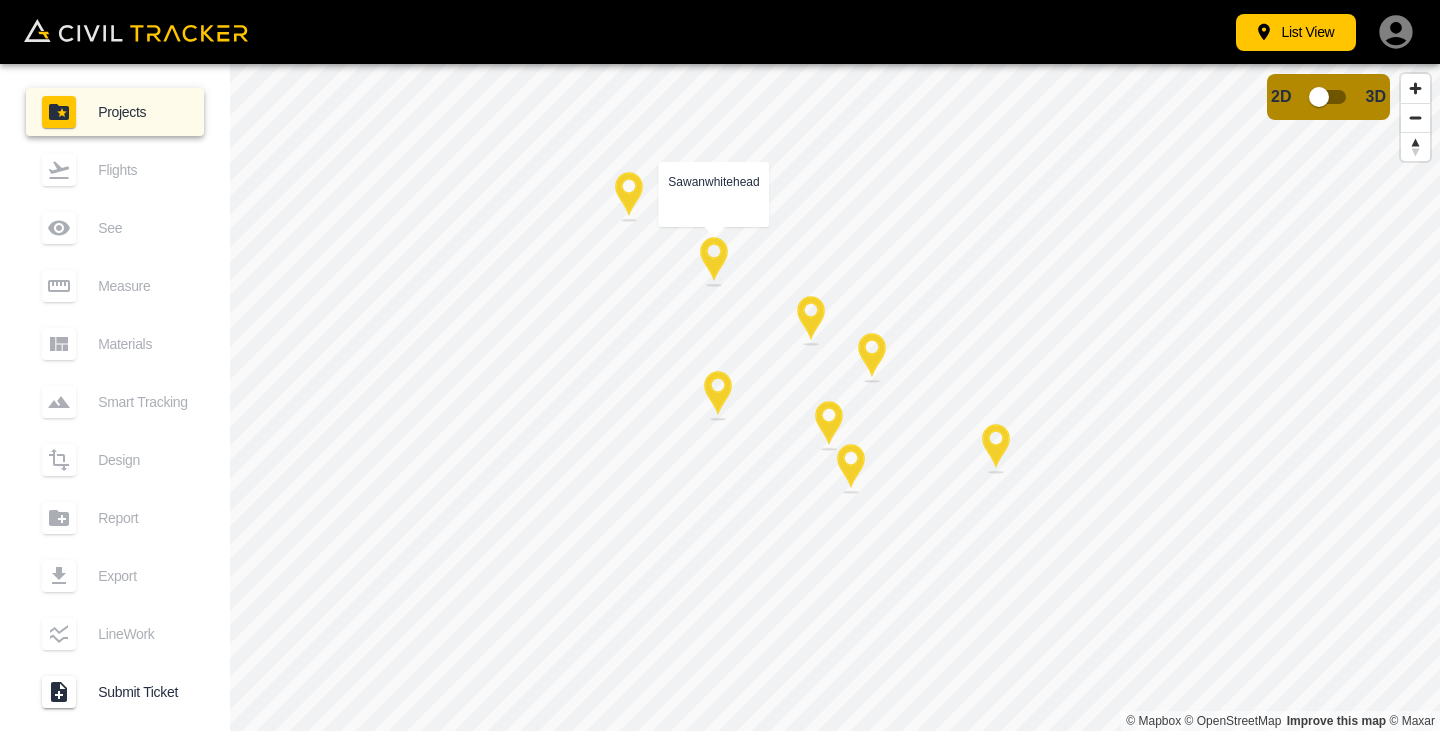 click at bounding box center [714, 262] 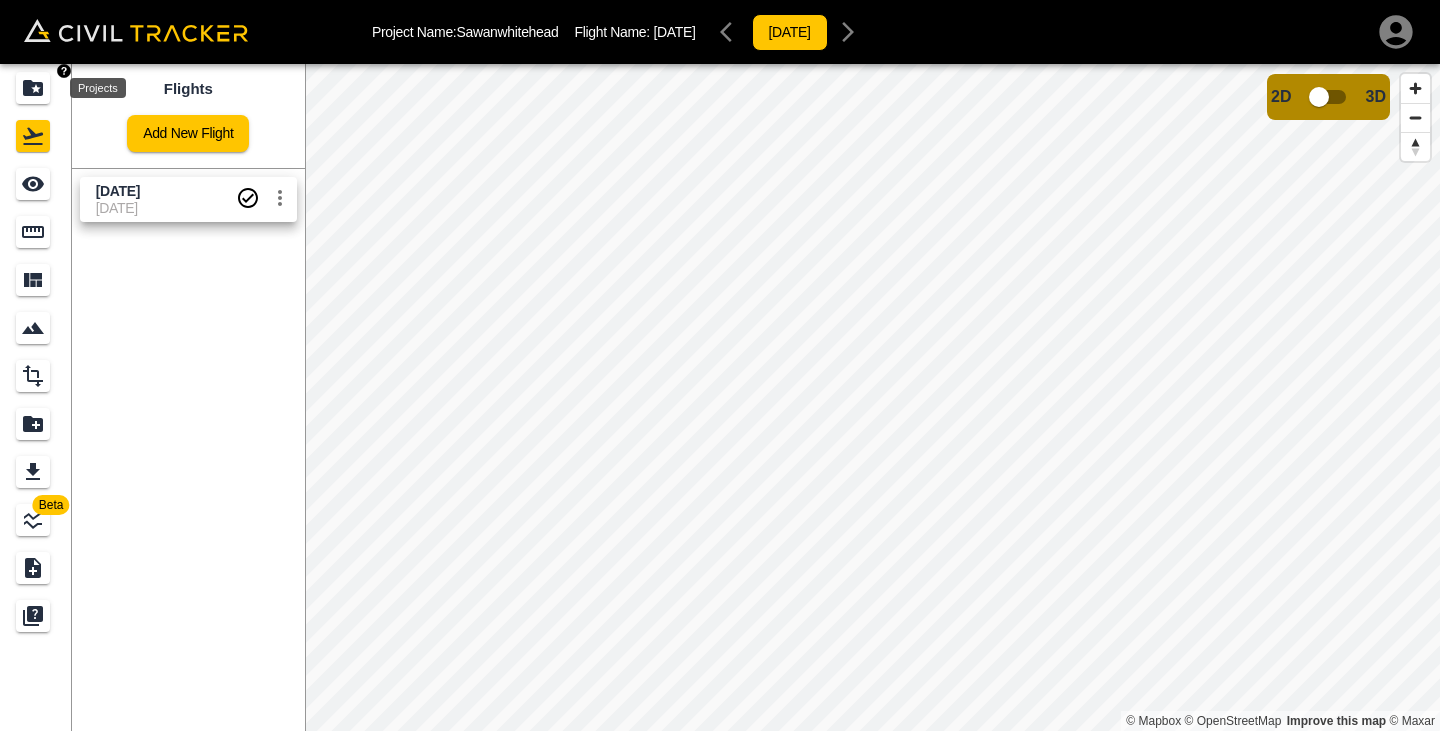 click at bounding box center [33, 88] 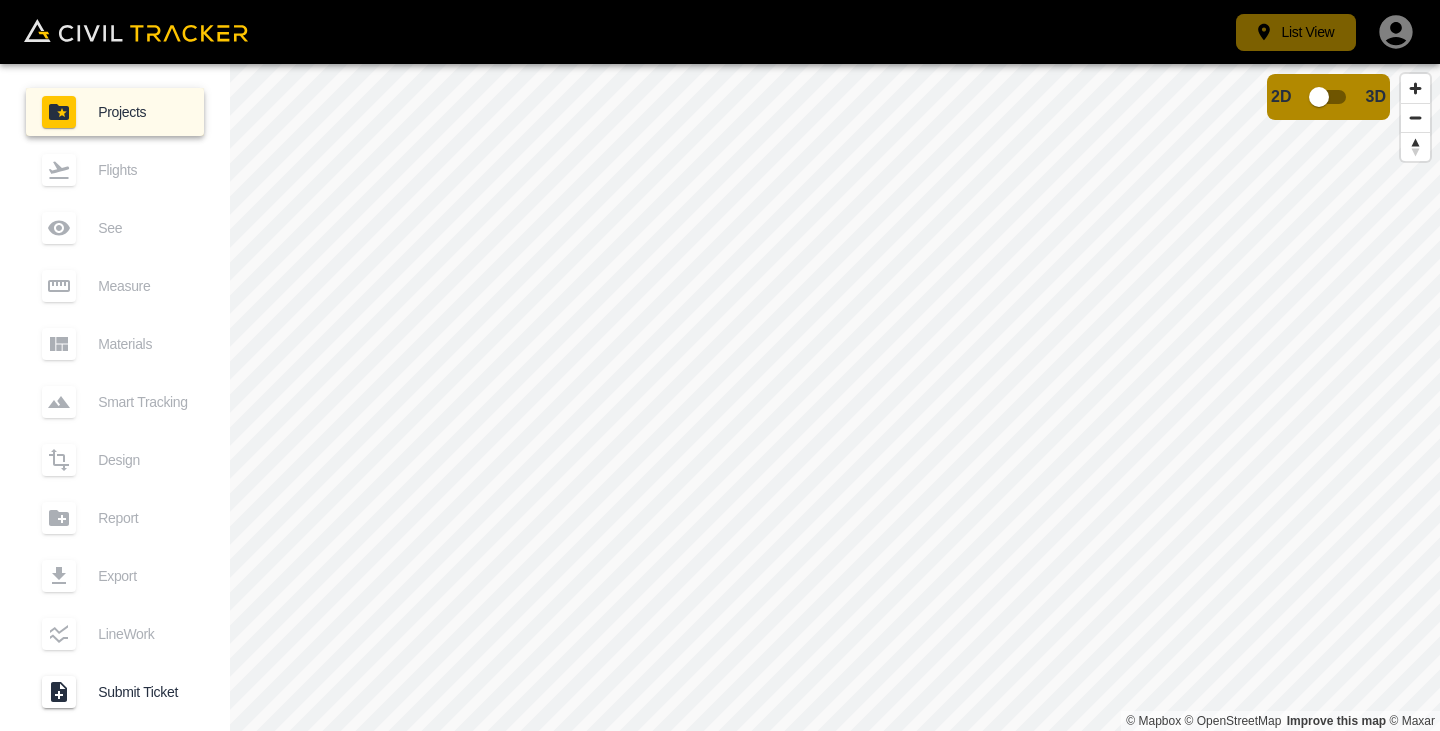 click on "List View" at bounding box center (1296, 32) 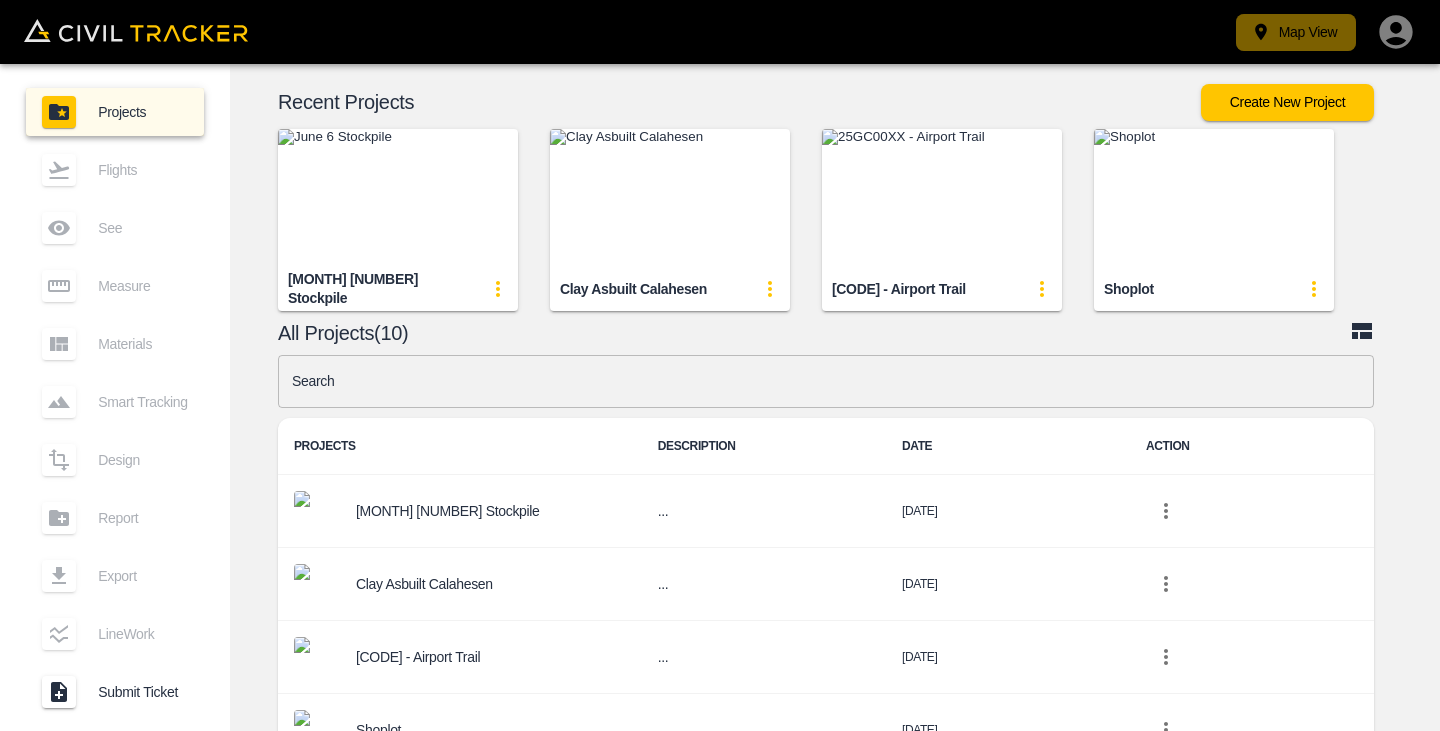 click on "Map View" at bounding box center (1296, 32) 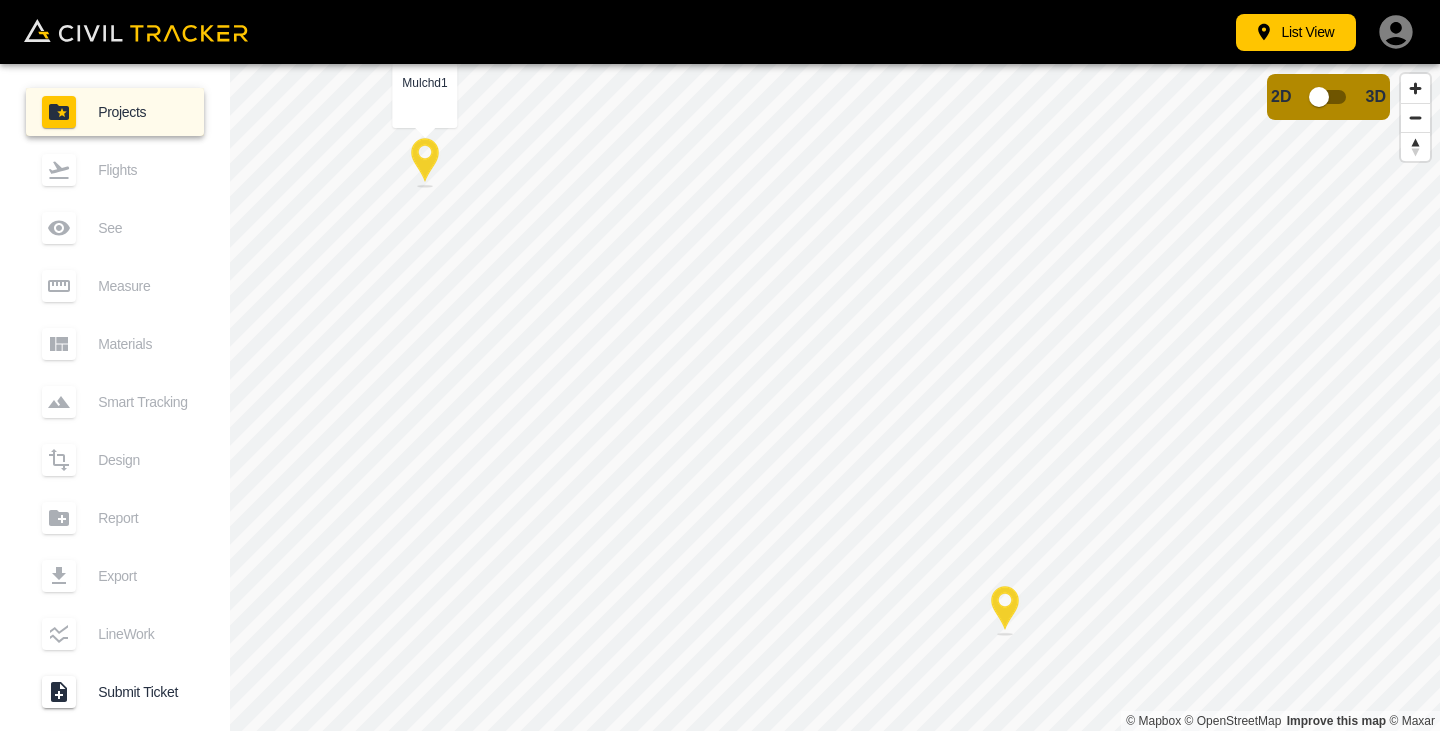 click at bounding box center [425, 163] 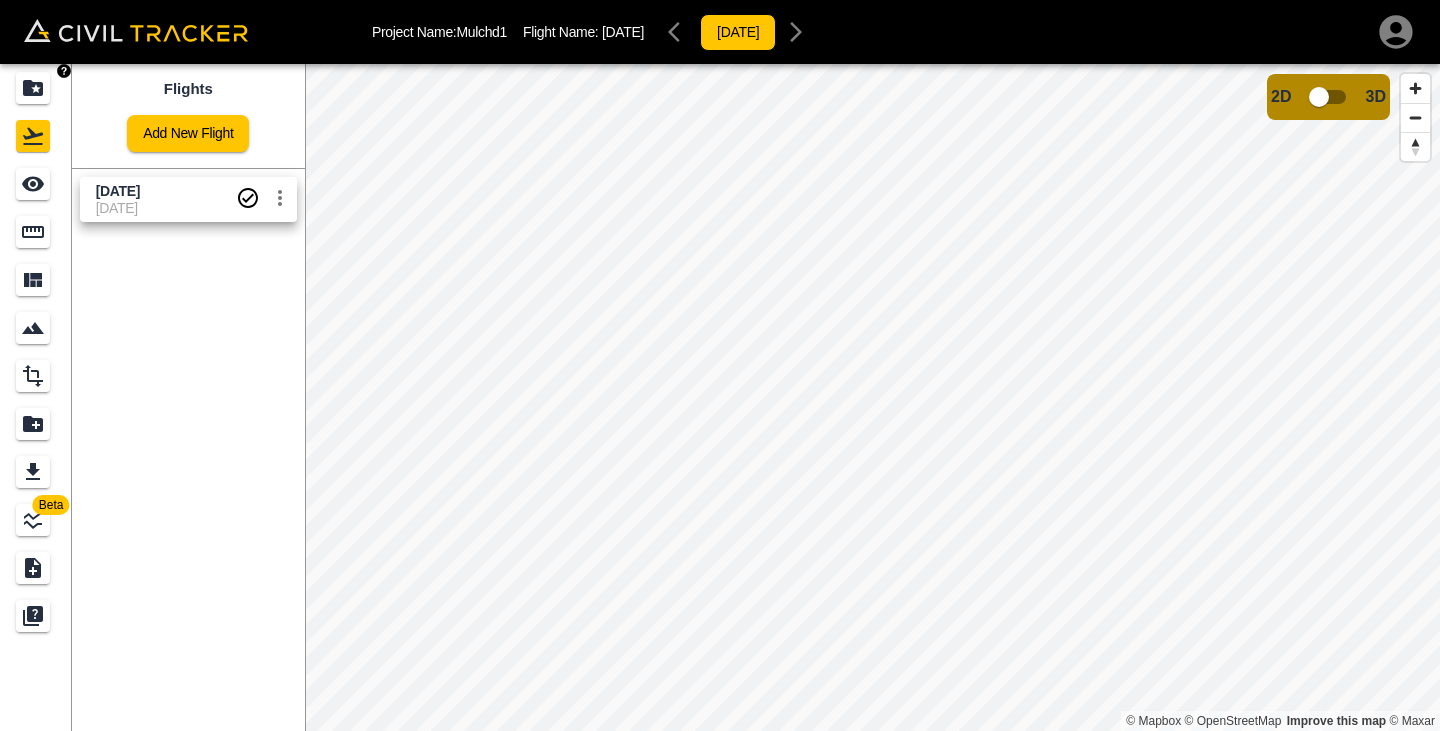 click at bounding box center (33, 88) 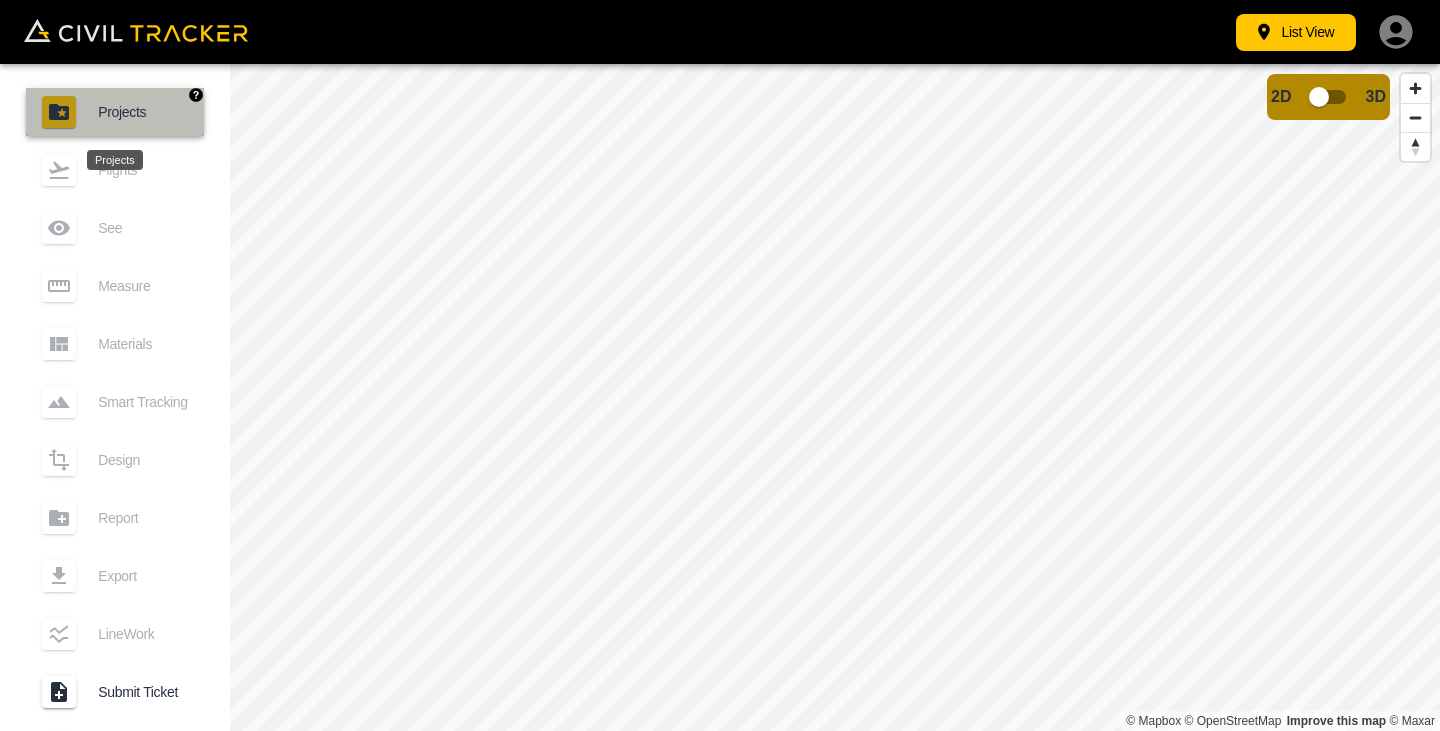 click at bounding box center [59, 112] 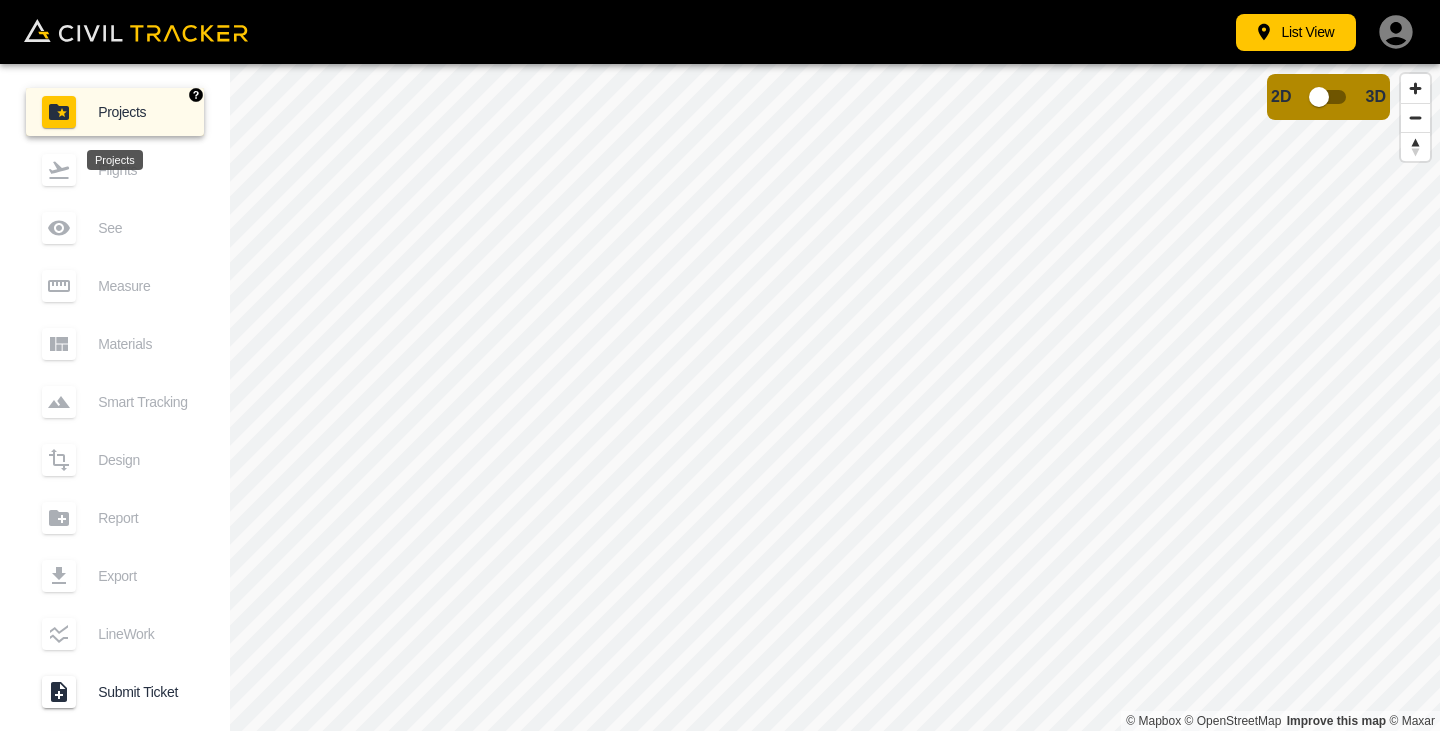 click on "Projects" at bounding box center (143, 112) 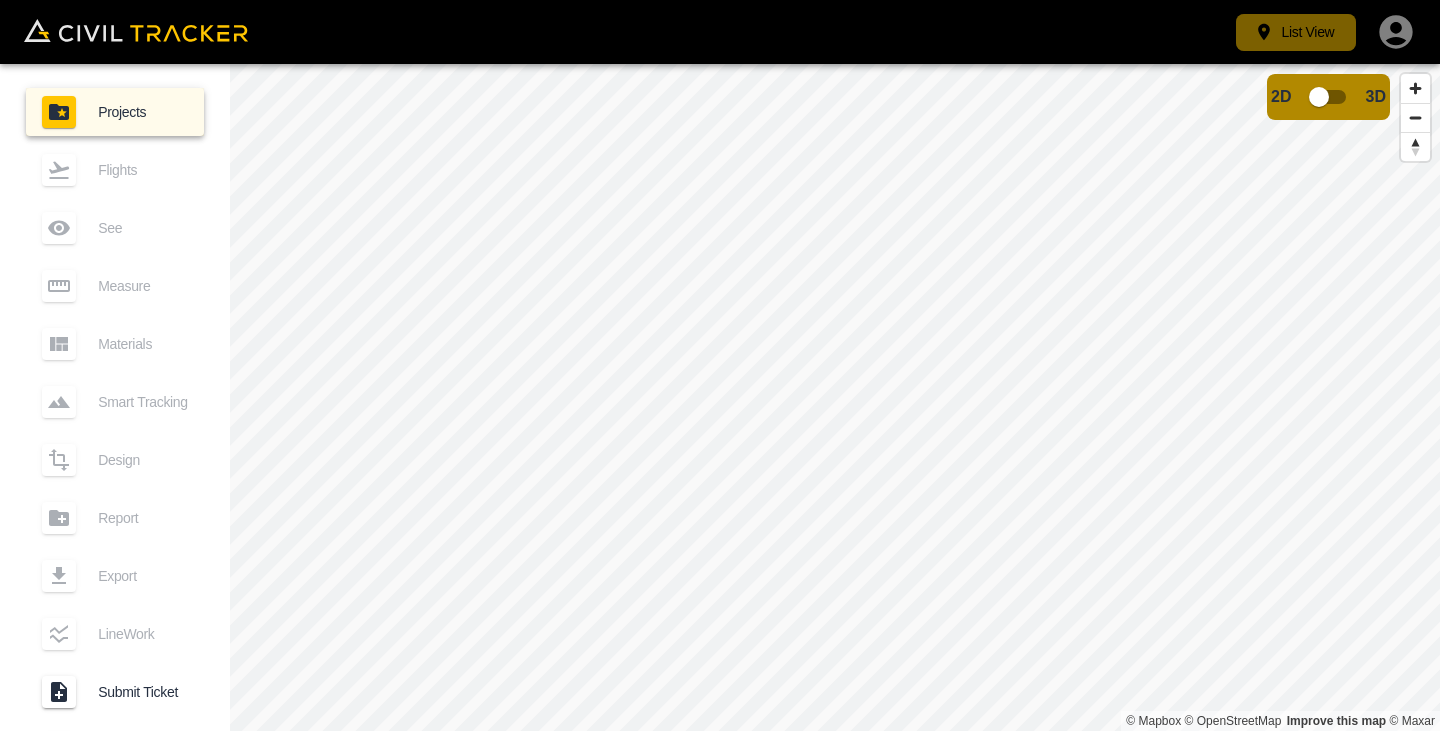 click on "List View" at bounding box center [1296, 32] 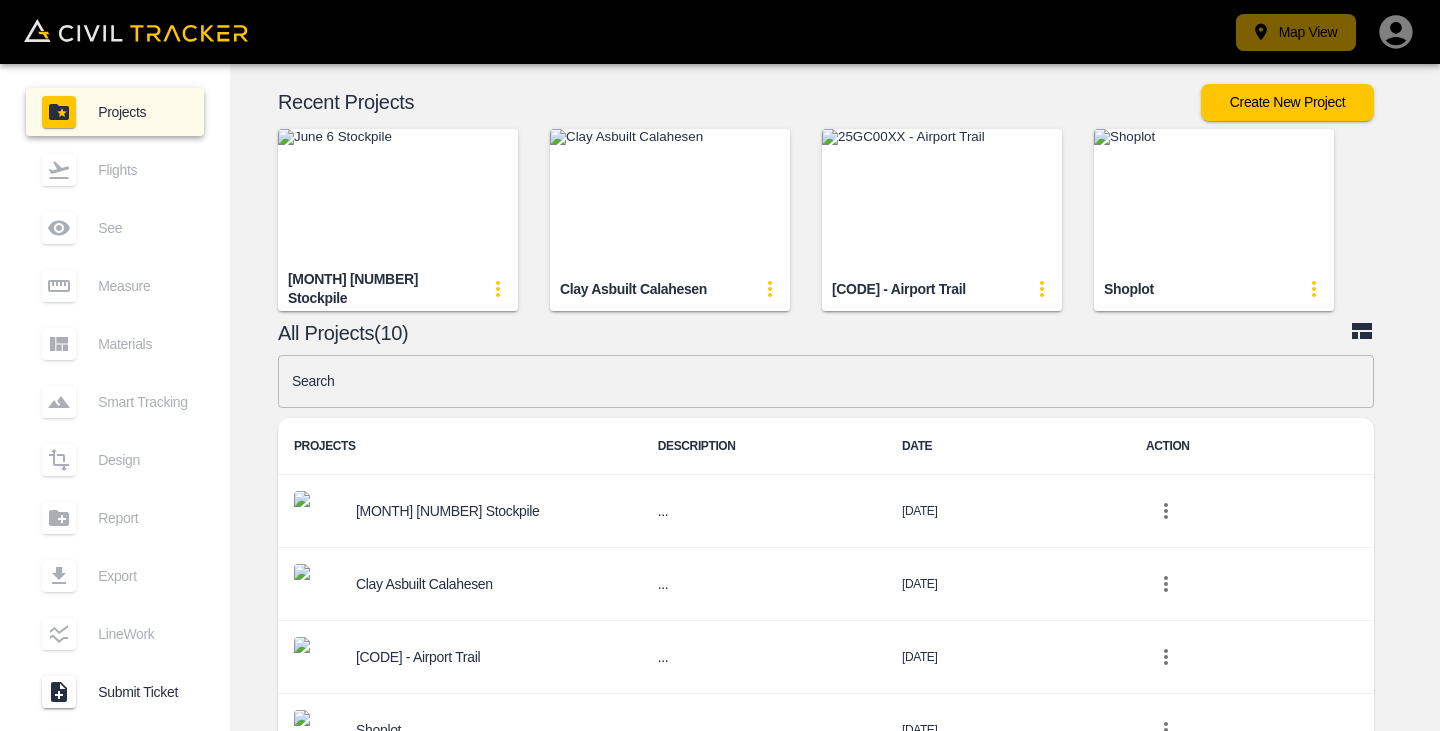 click on "Map View" at bounding box center (1296, 32) 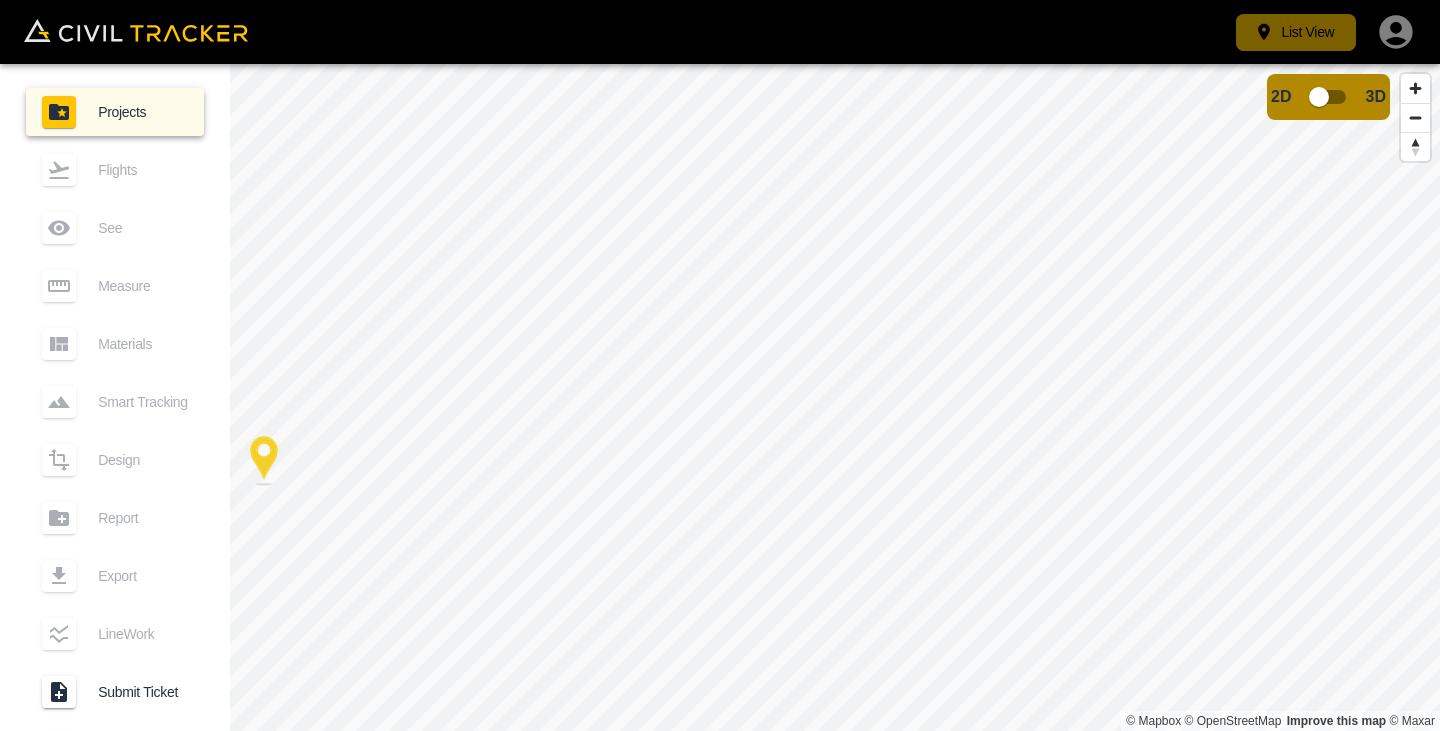 click on "List View" at bounding box center (1296, 32) 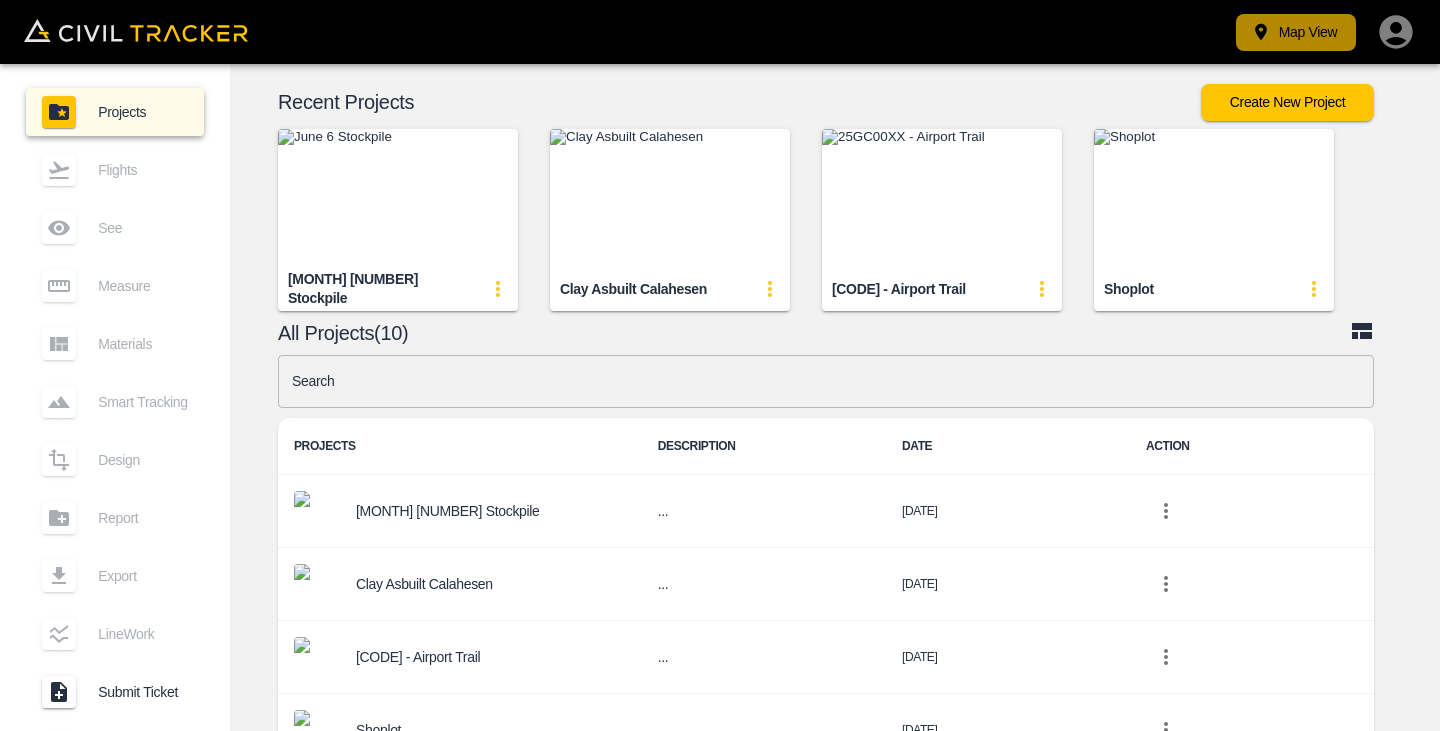 click on "Map View" at bounding box center (1296, 32) 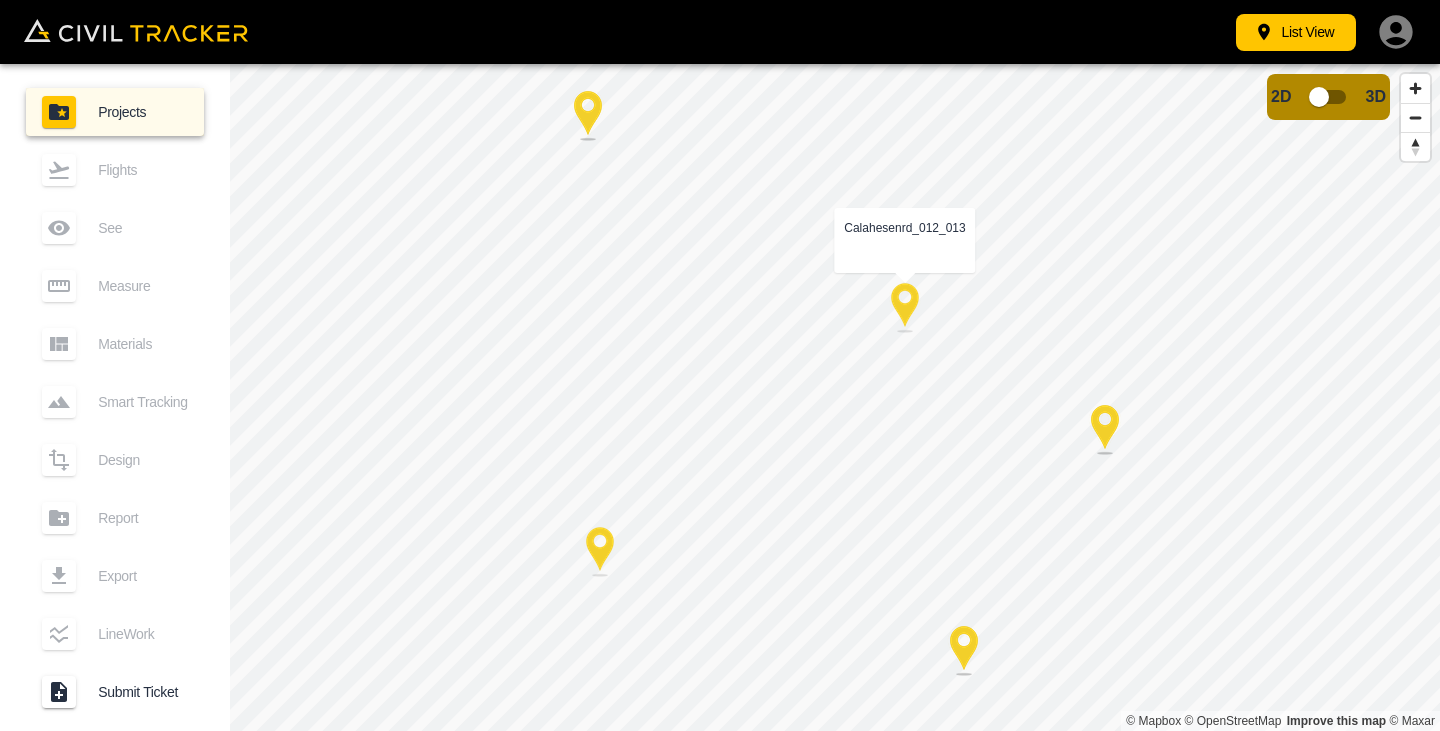 click at bounding box center [905, 308] 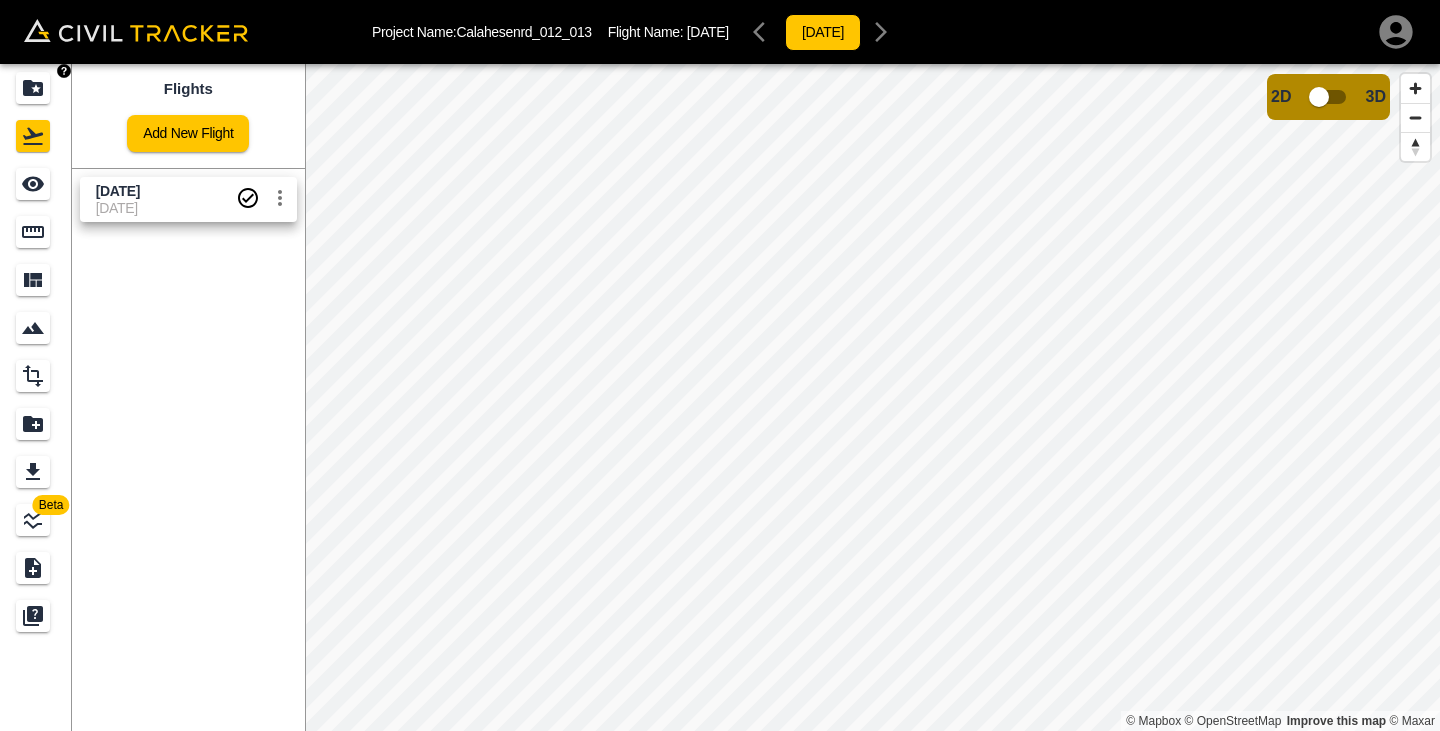 click at bounding box center [33, 88] 